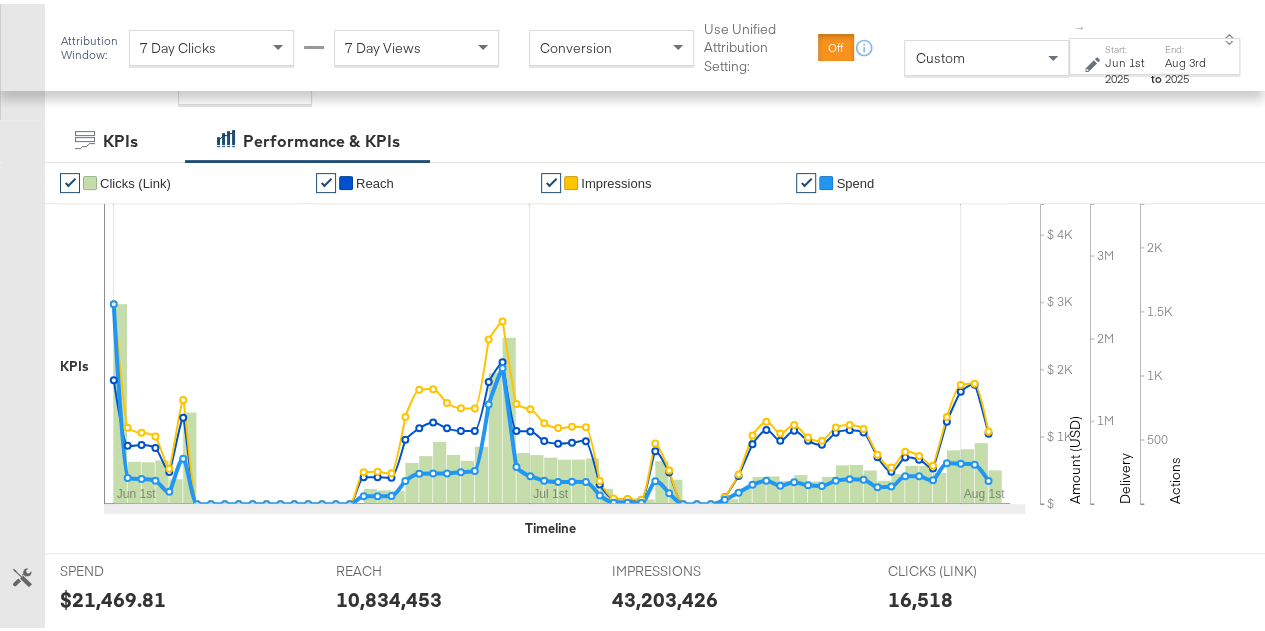 scroll, scrollTop: 200, scrollLeft: 0, axis: vertical 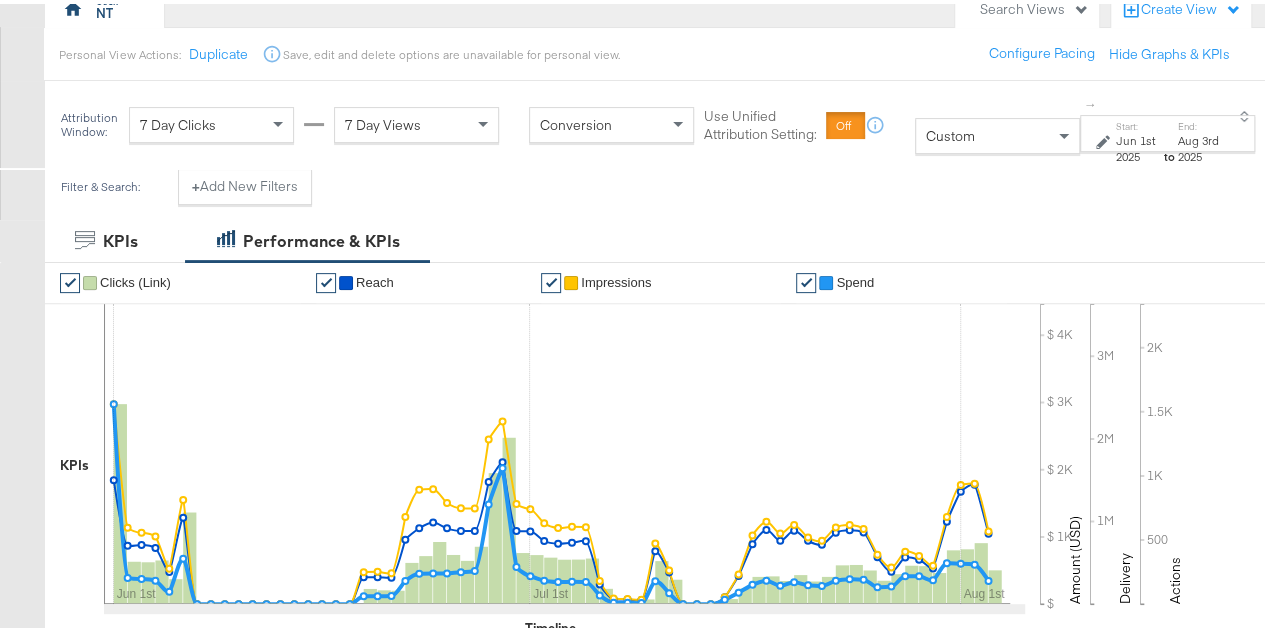 click on "End:" at bounding box center [1201, 122] 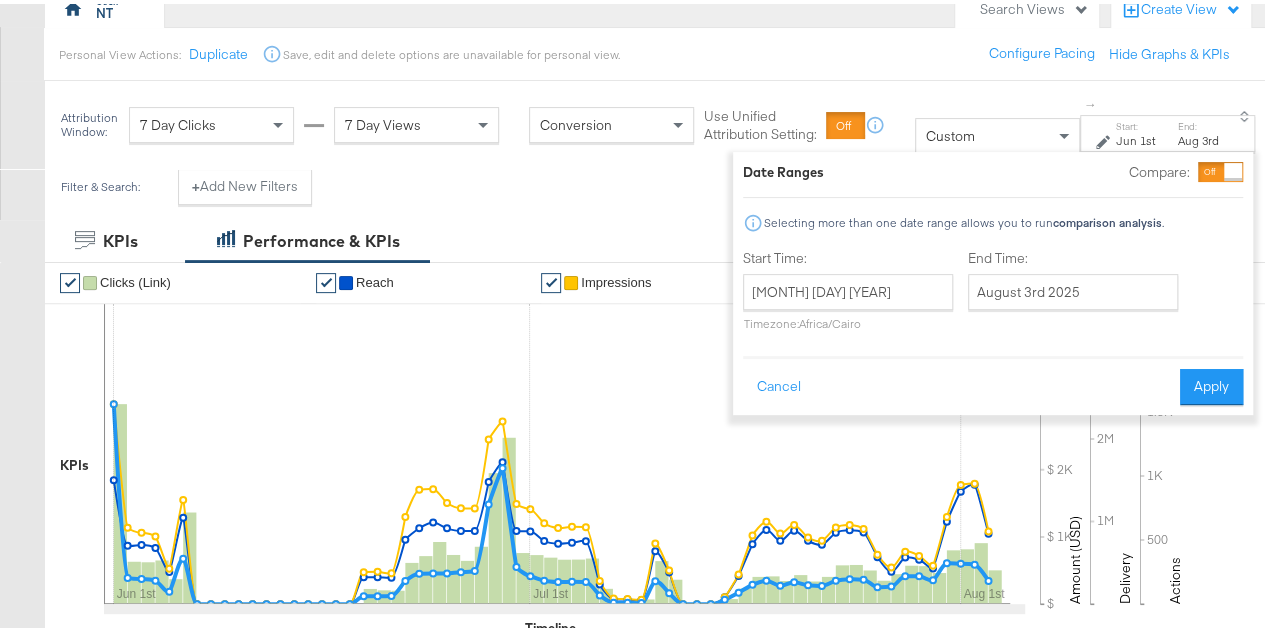 click on "Custom" at bounding box center (997, 132) 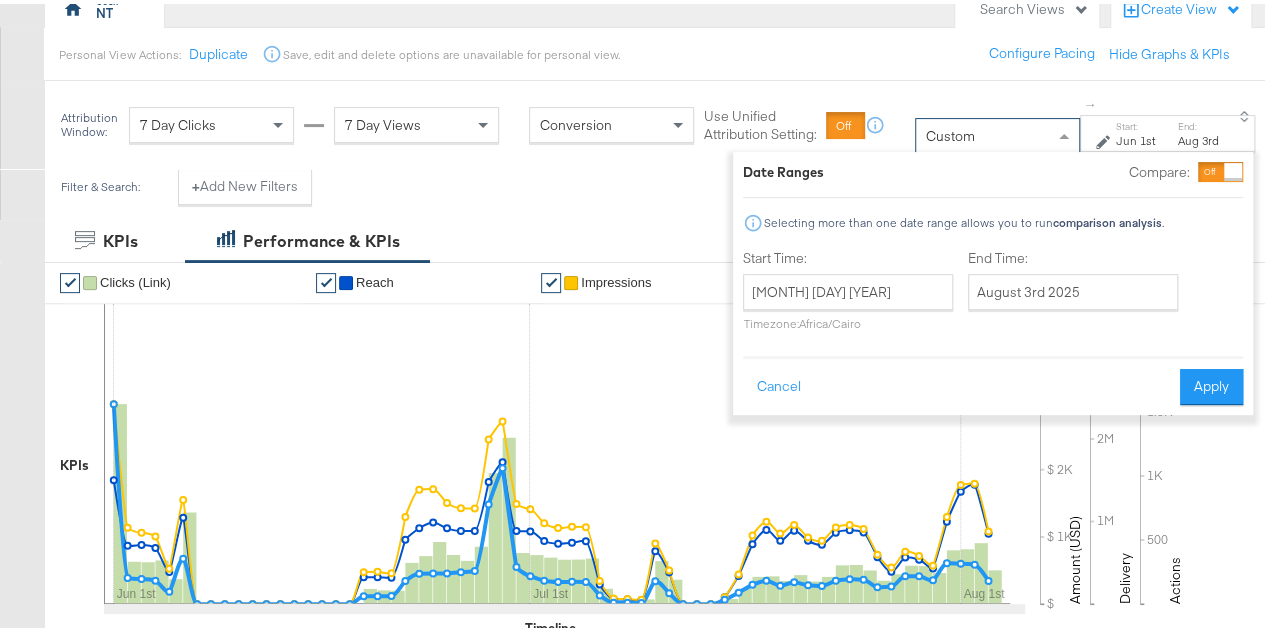 click at bounding box center [1066, 132] 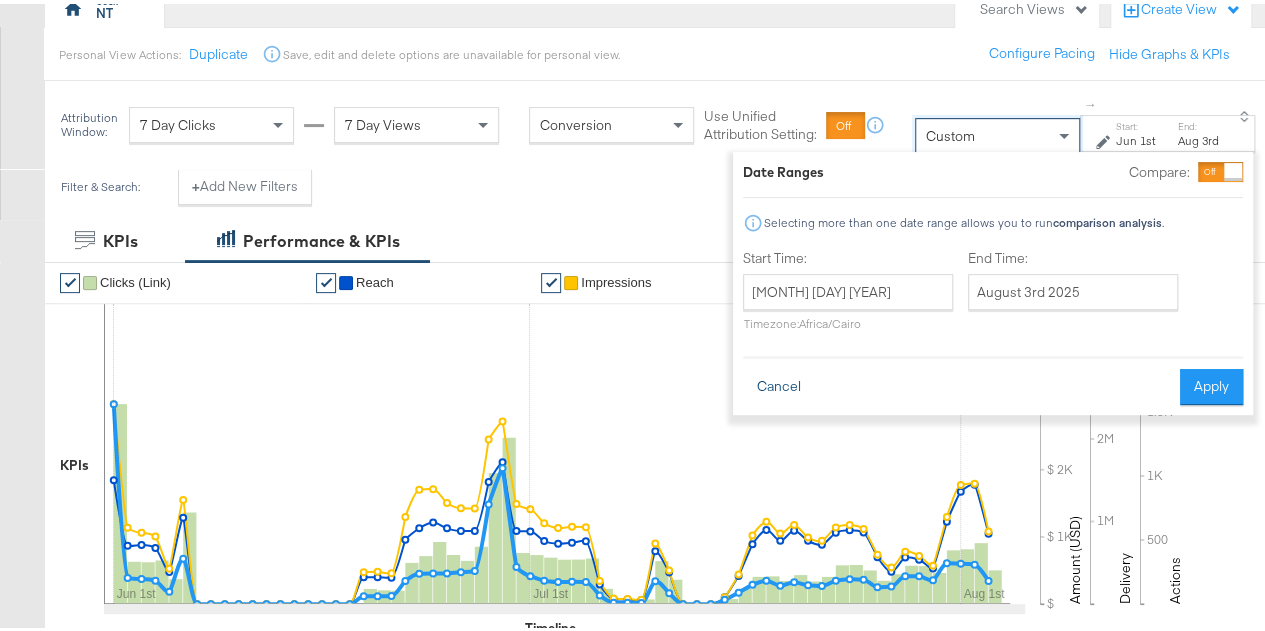 click on "Cancel" at bounding box center (779, 383) 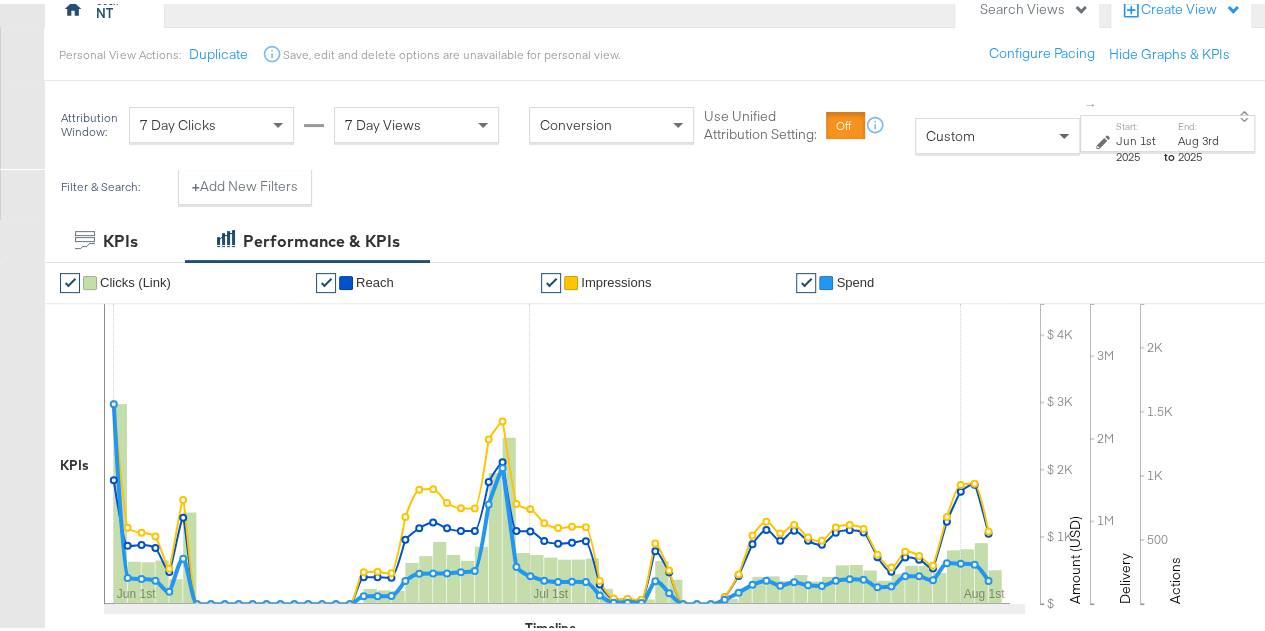 click at bounding box center [1066, 132] 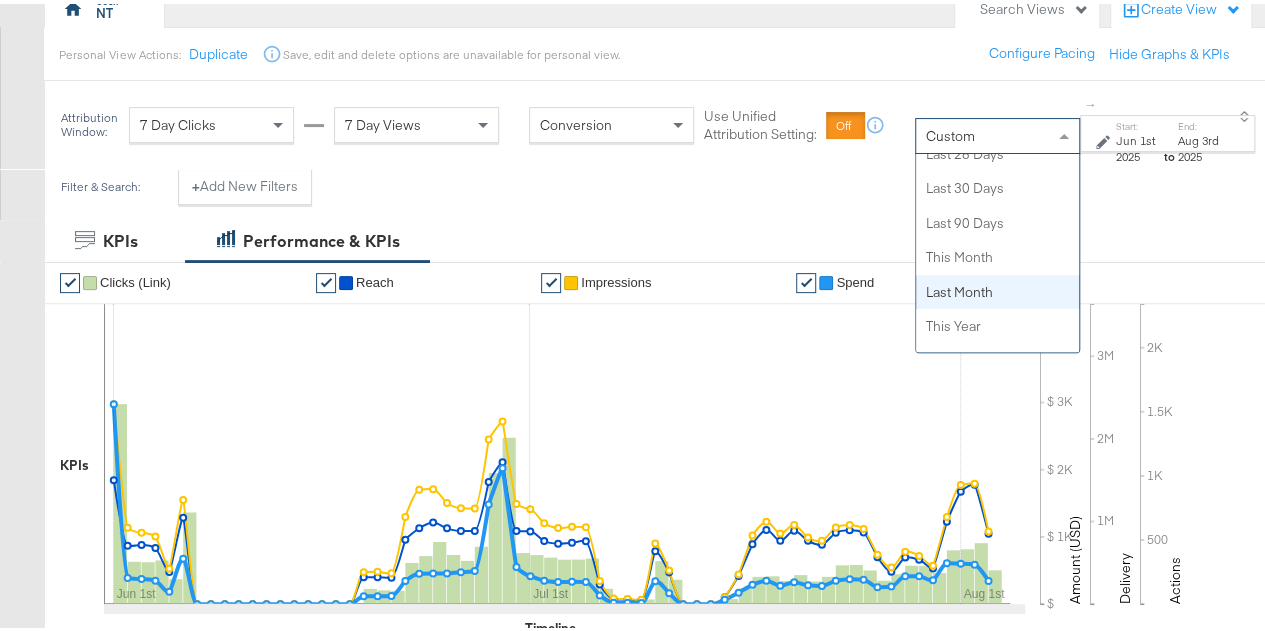 scroll, scrollTop: 445, scrollLeft: 0, axis: vertical 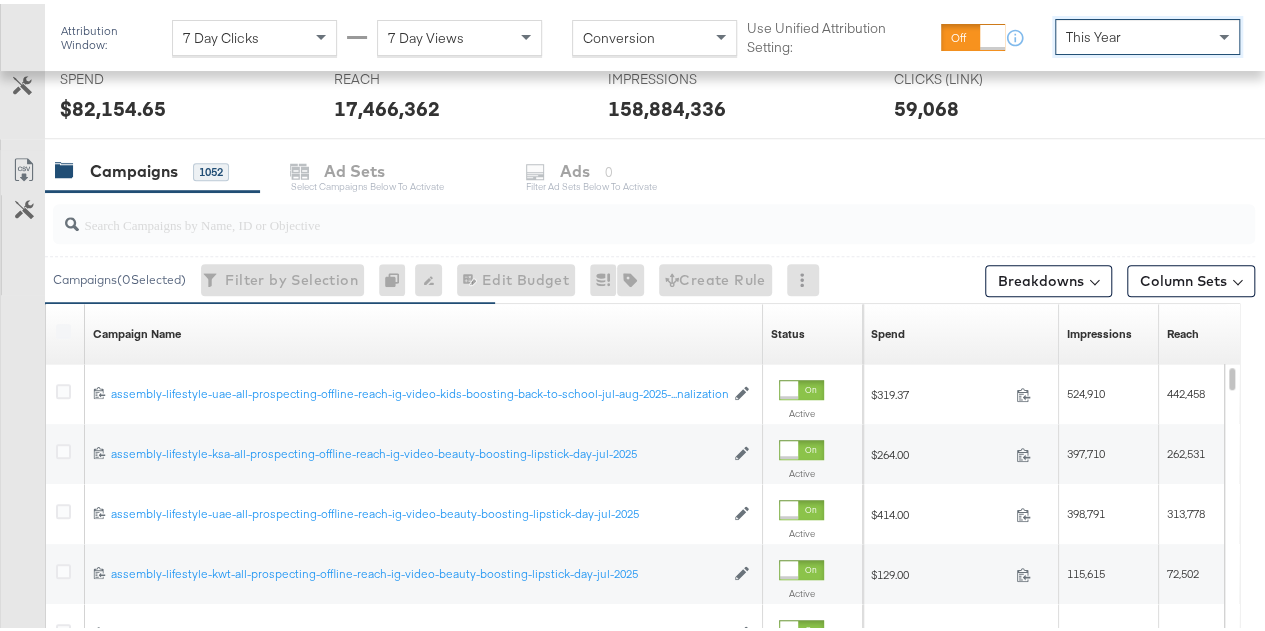 click at bounding box center (614, 212) 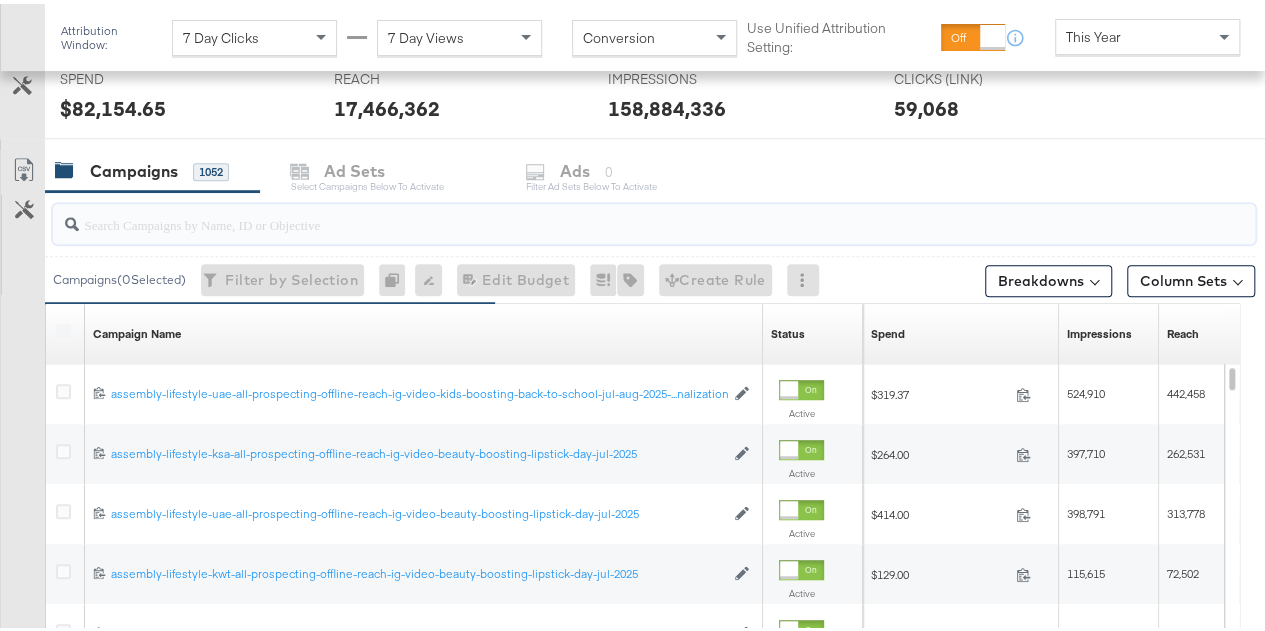 paste on "jul-2025-branding" 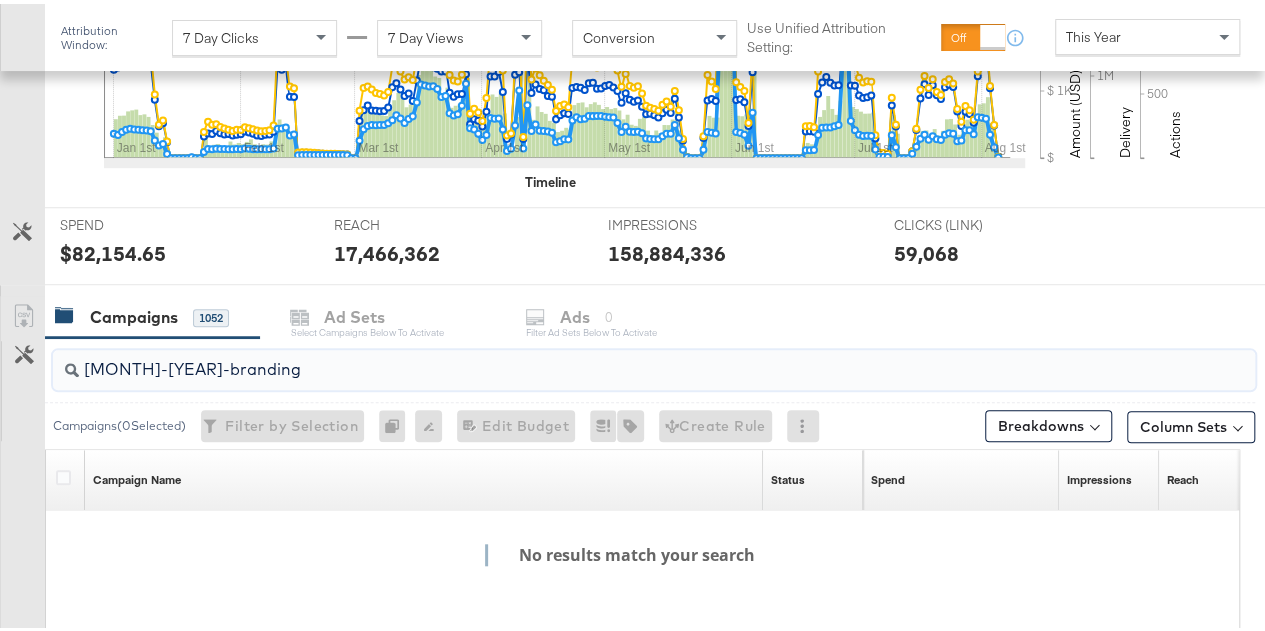 scroll, scrollTop: 623, scrollLeft: 0, axis: vertical 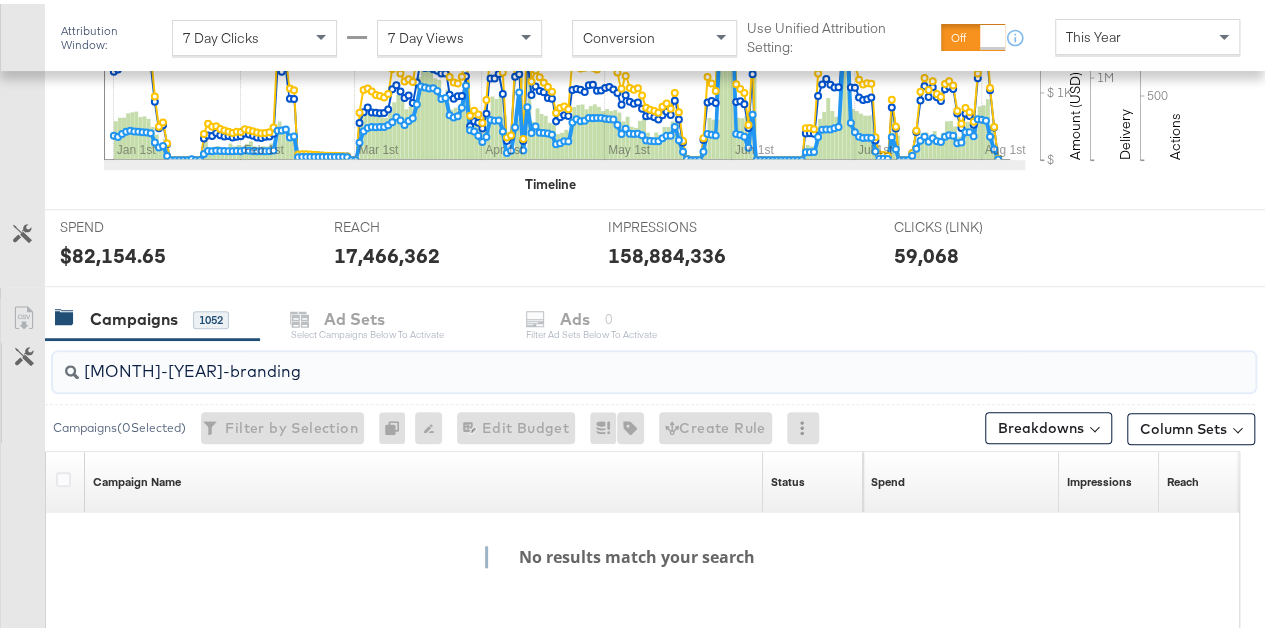 click on "jul-2025-branding" at bounding box center [614, 359] 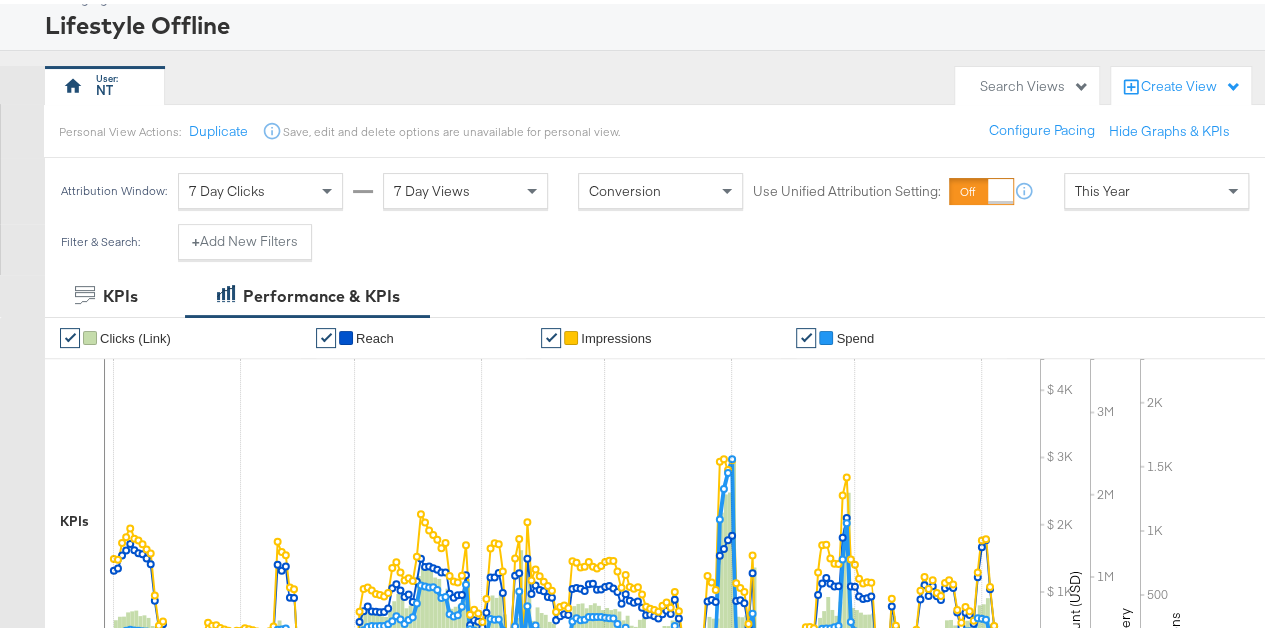 scroll, scrollTop: 0, scrollLeft: 0, axis: both 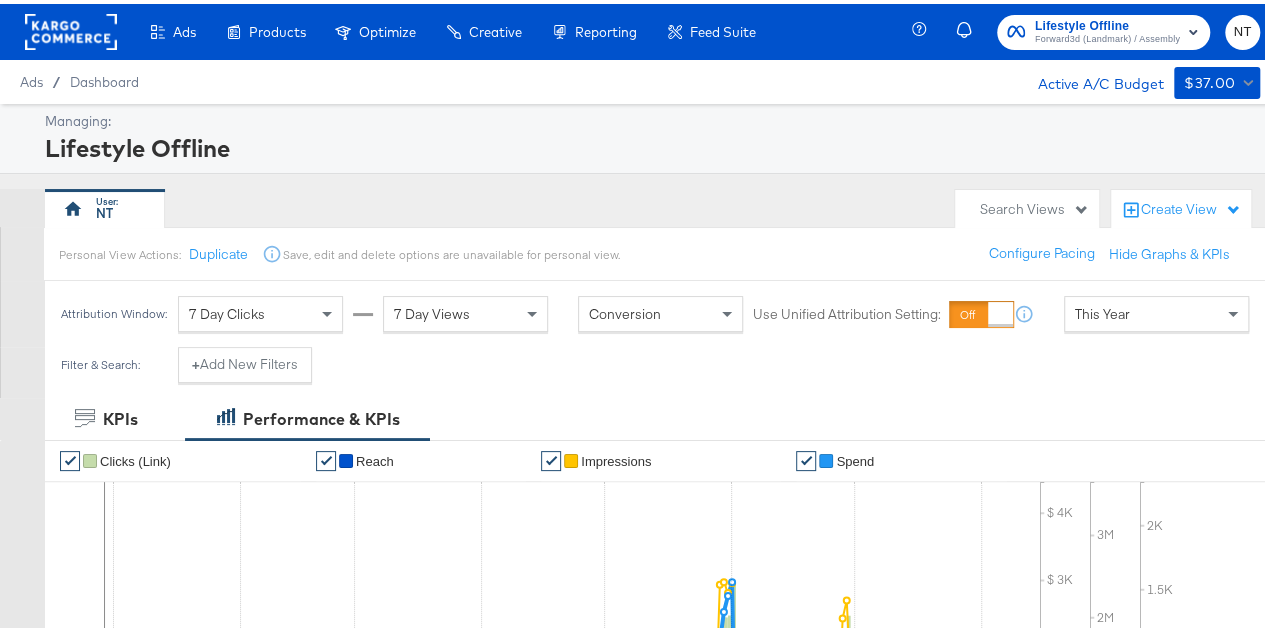 type on "jul-2025-branding" 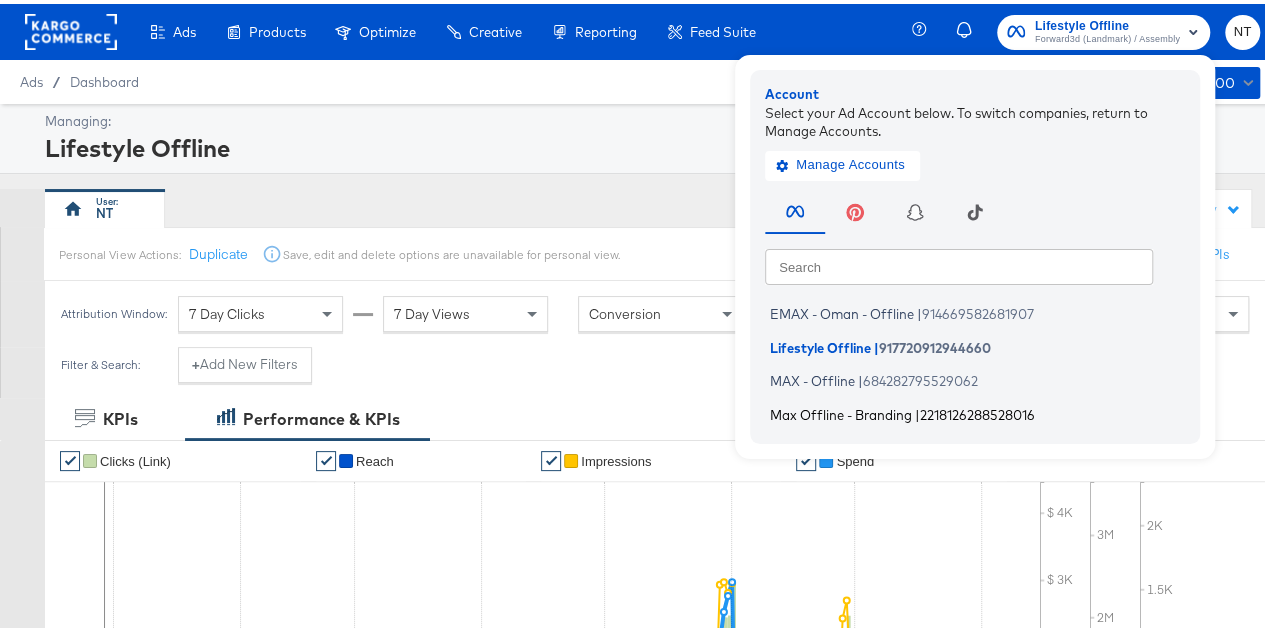 click on "Max Offline - Branding" at bounding box center [841, 410] 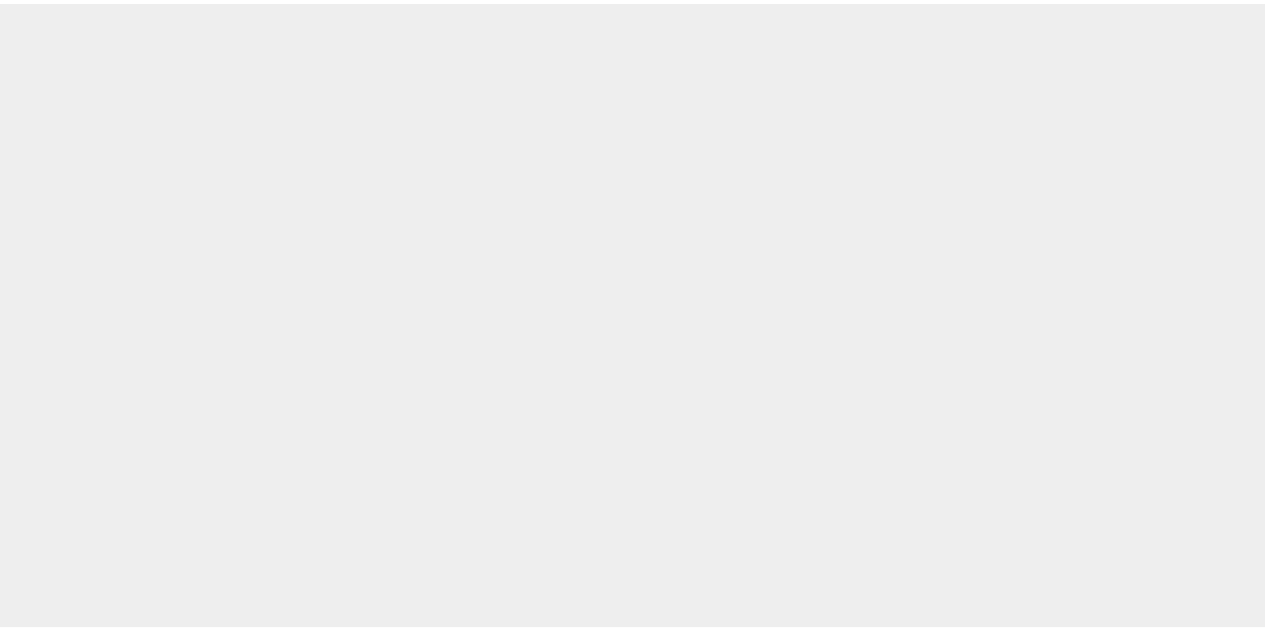 scroll, scrollTop: 0, scrollLeft: 0, axis: both 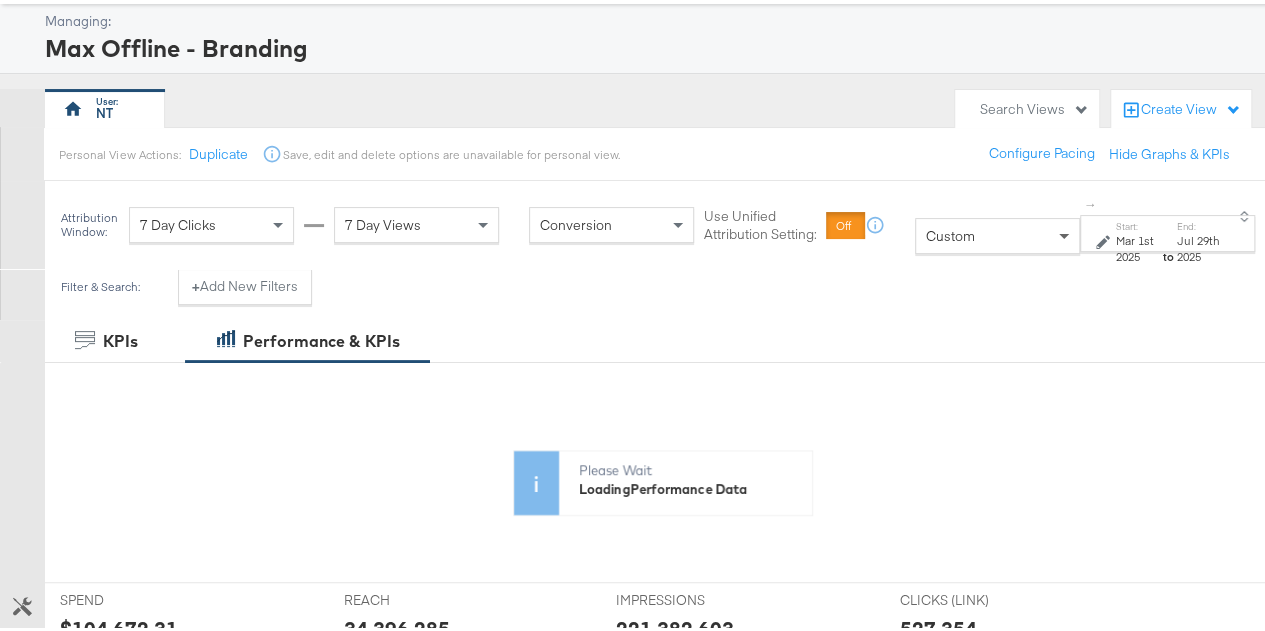 click at bounding box center (1064, 233) 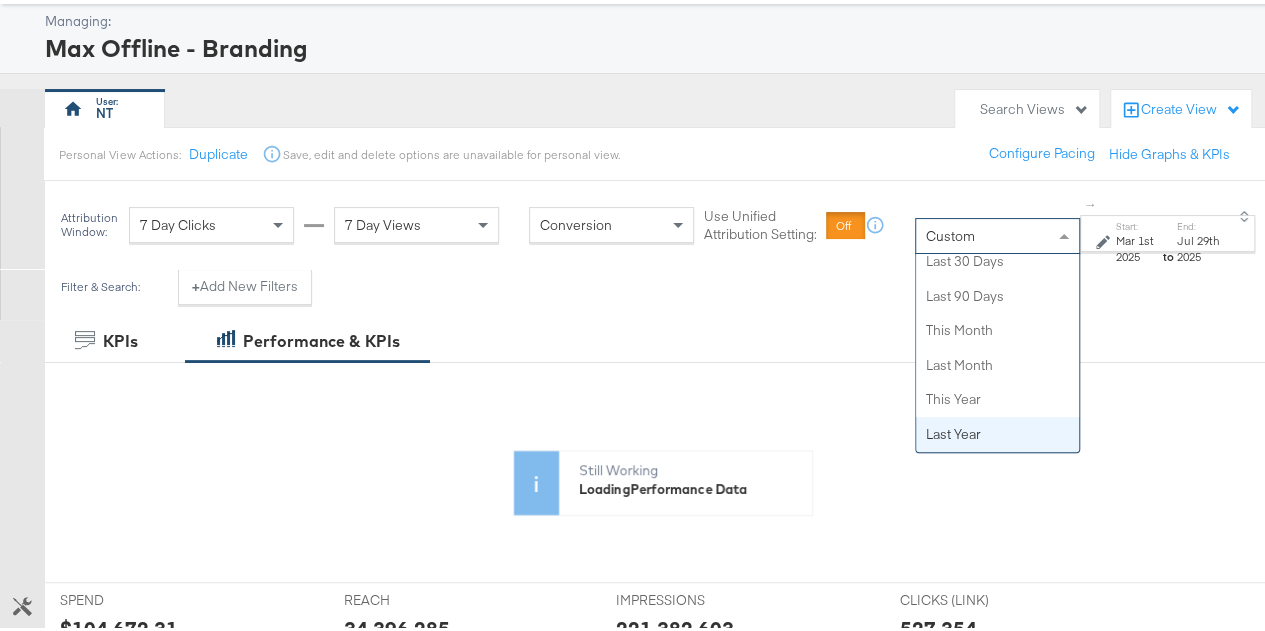scroll, scrollTop: 445, scrollLeft: 0, axis: vertical 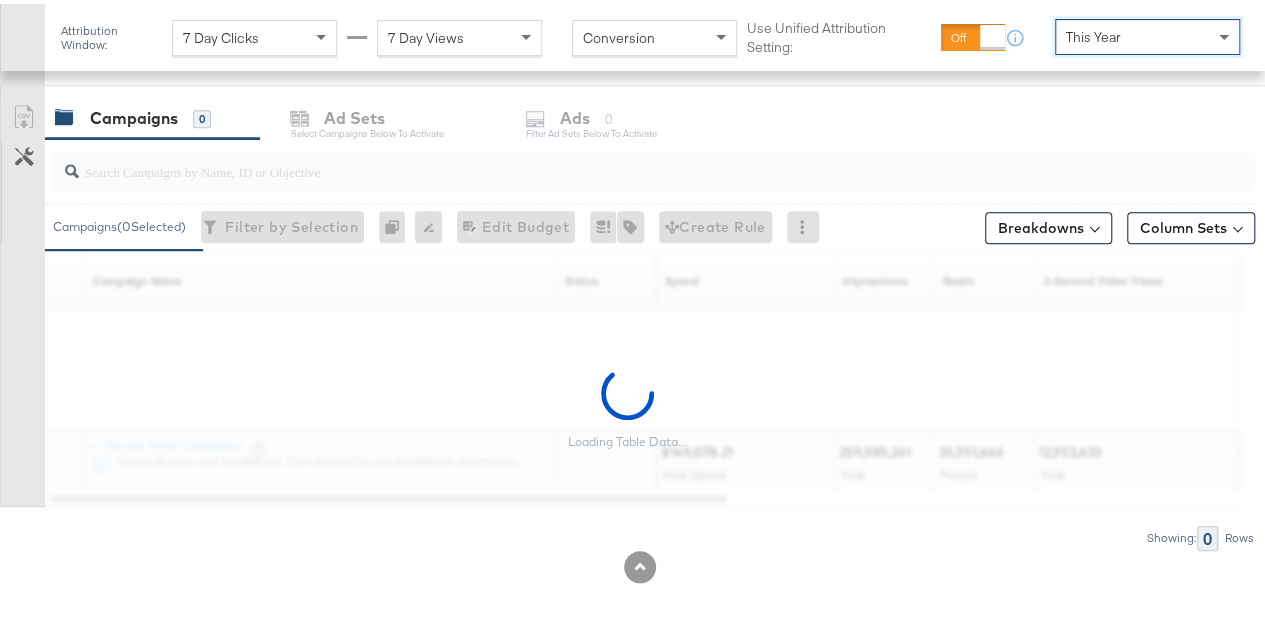 click at bounding box center (614, 159) 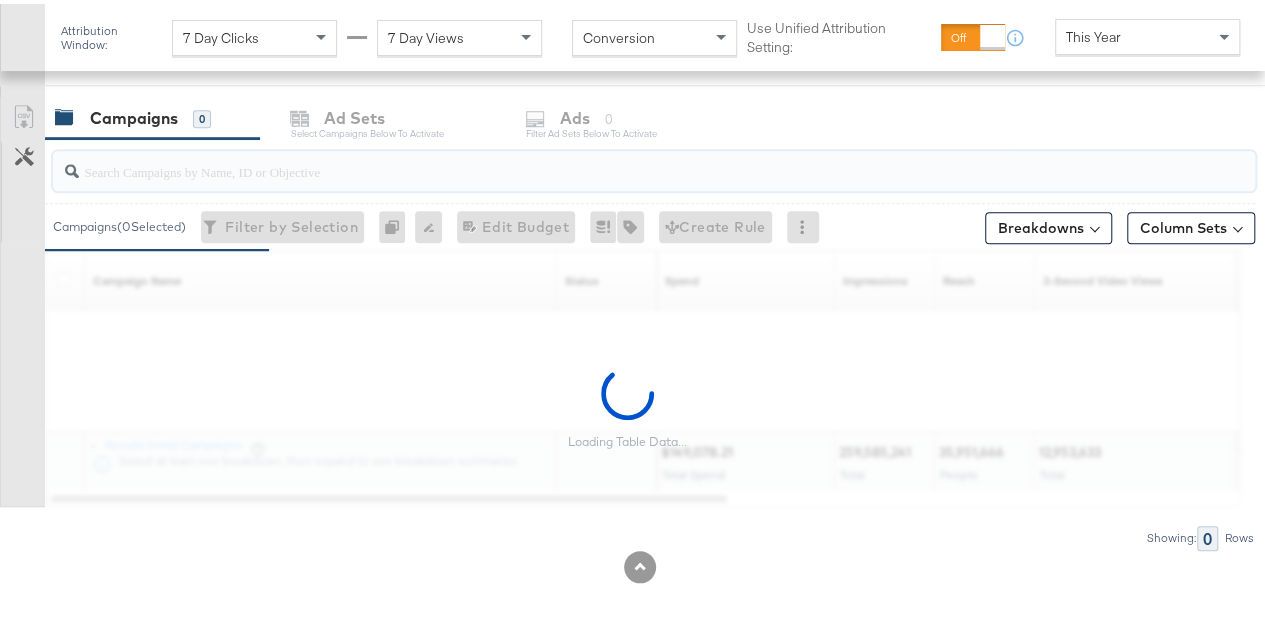 paste on "jul-2025-branding" 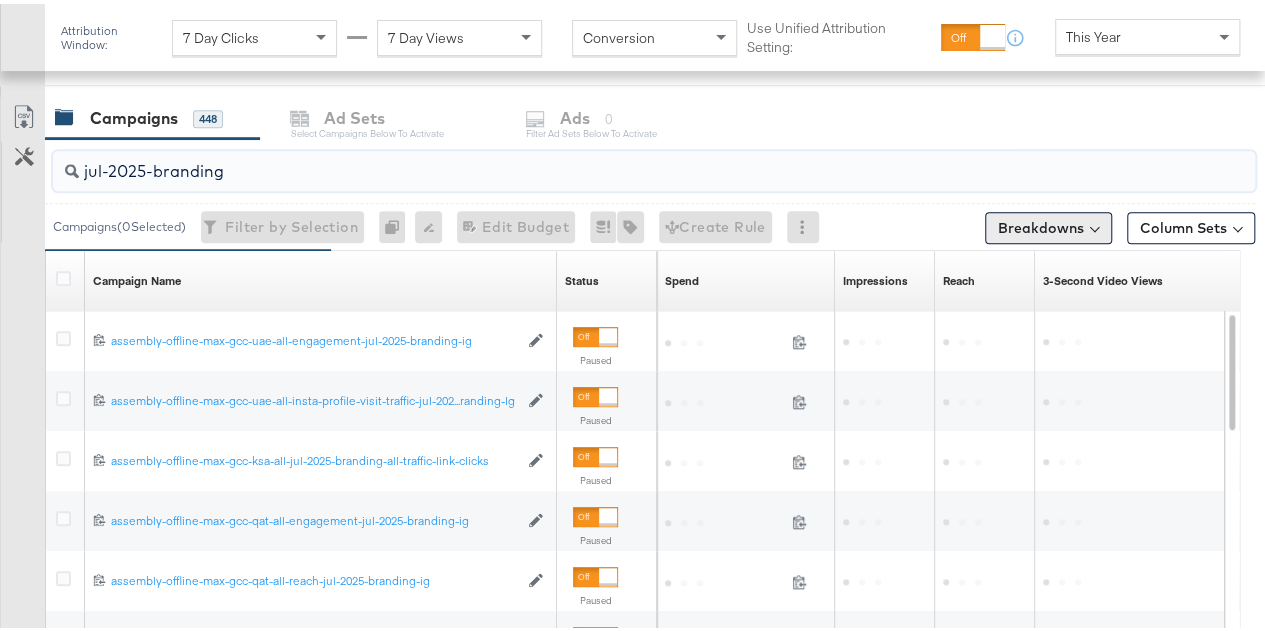 type on "jul-2025-branding" 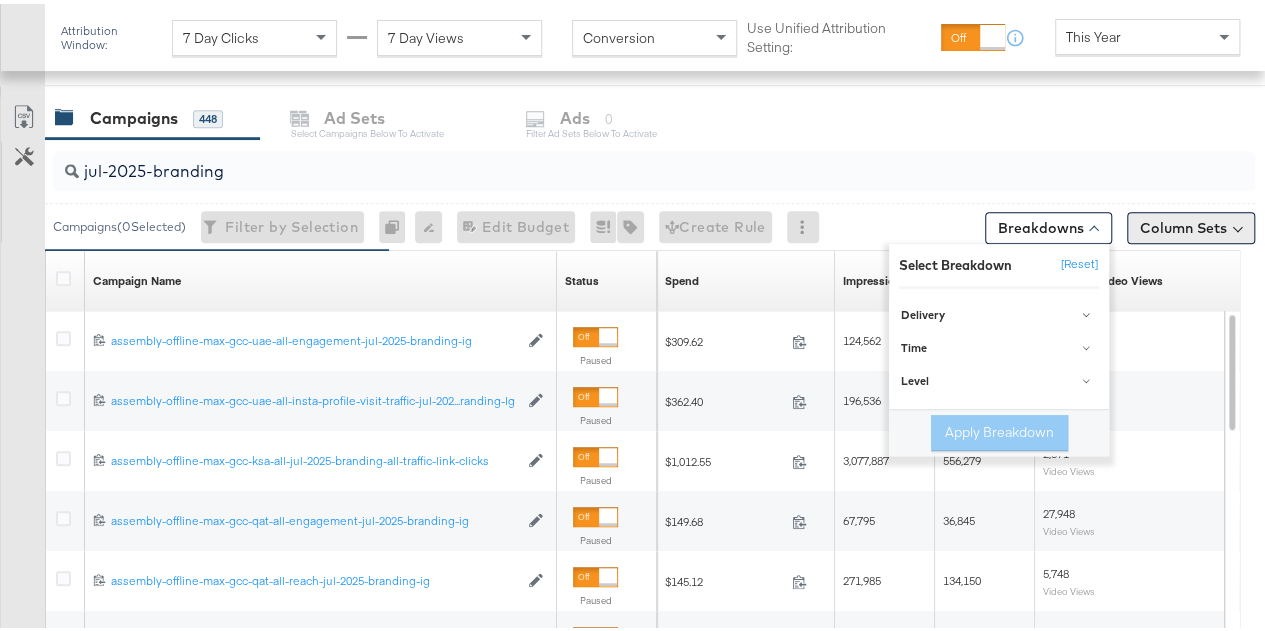 click on "Column Sets" at bounding box center (1191, 224) 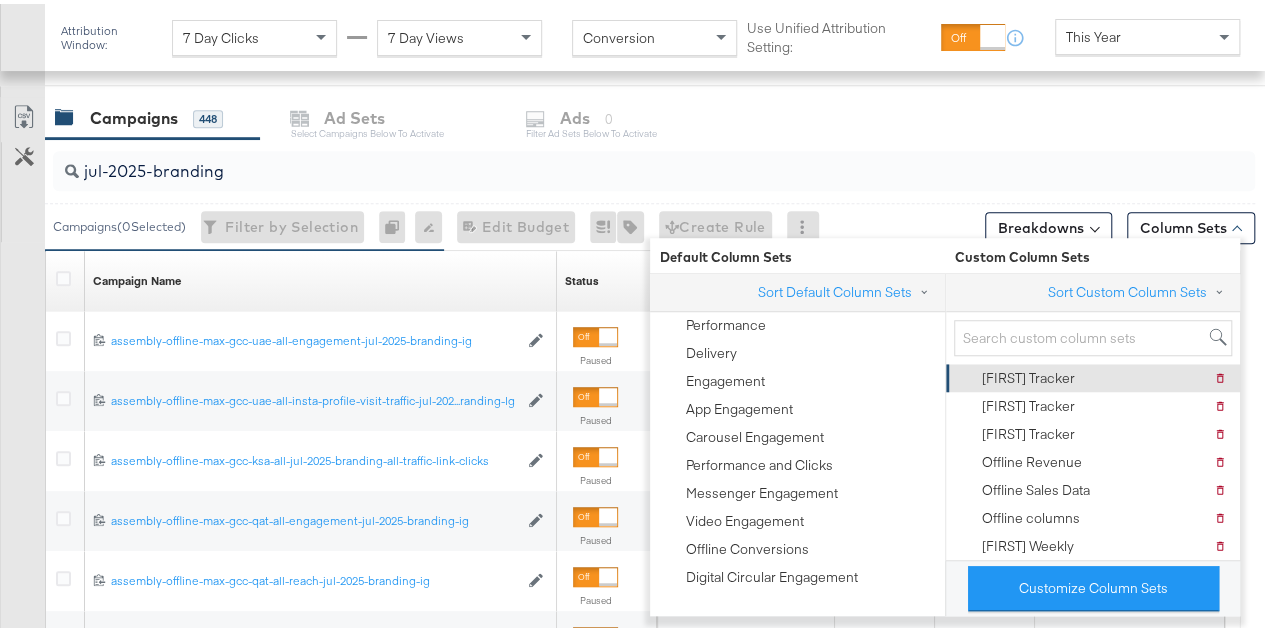 click on "Abeera Tracker" at bounding box center (1028, 374) 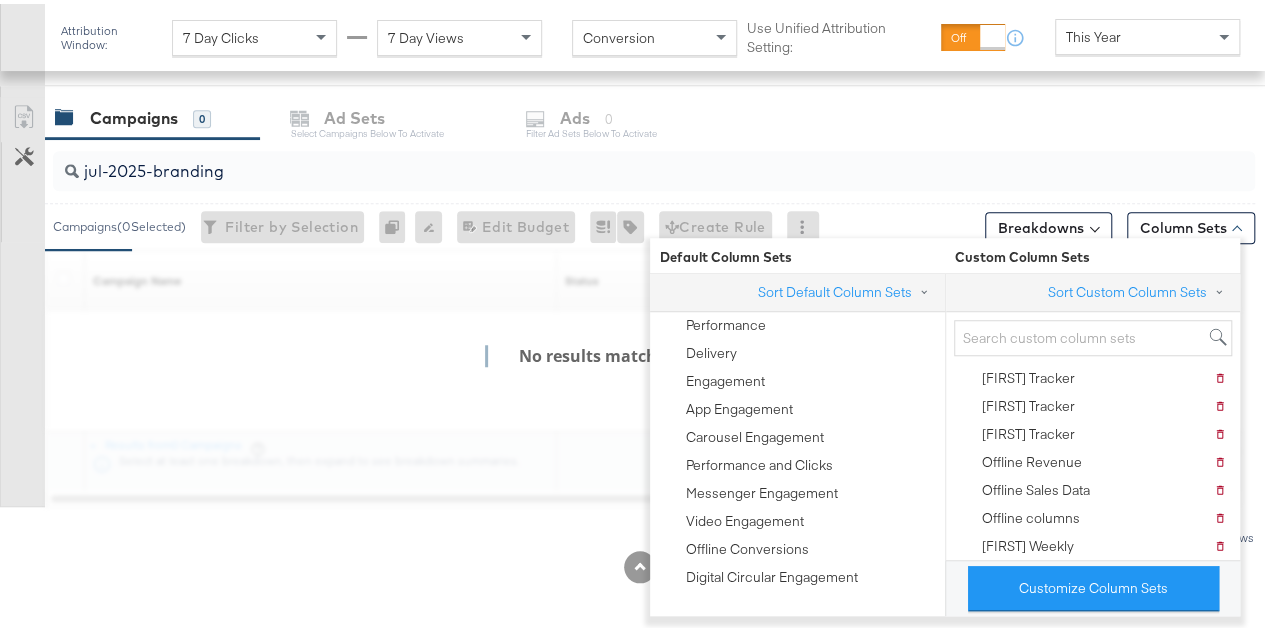 click 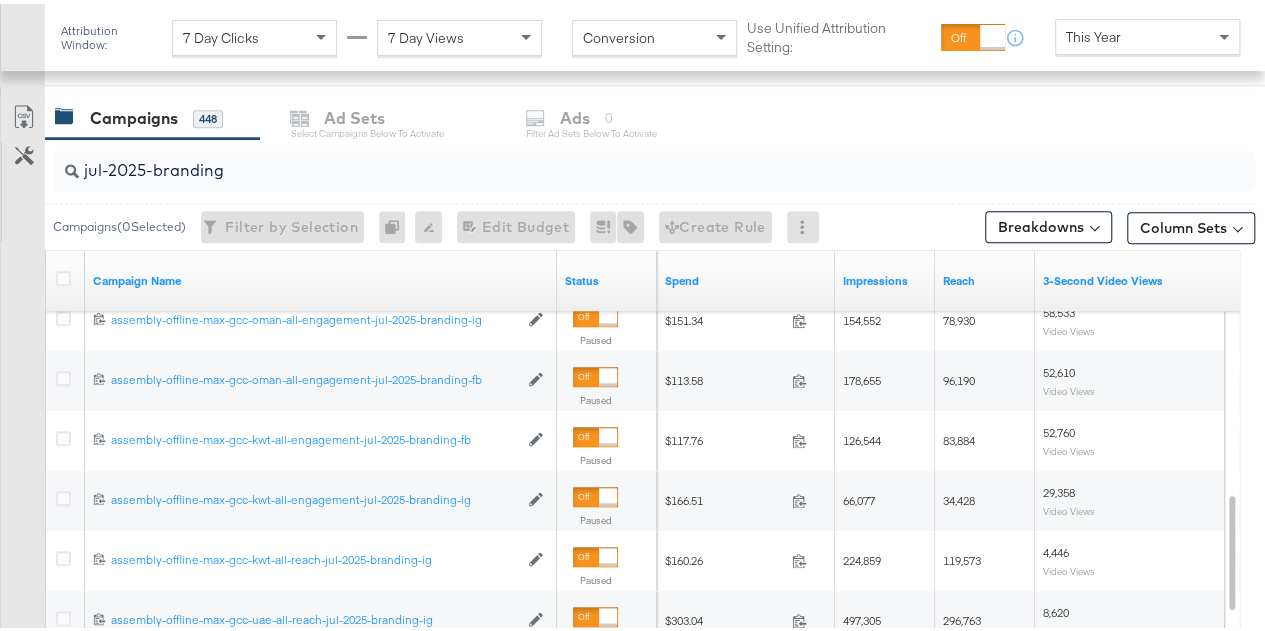 scroll, scrollTop: 823, scrollLeft: 0, axis: vertical 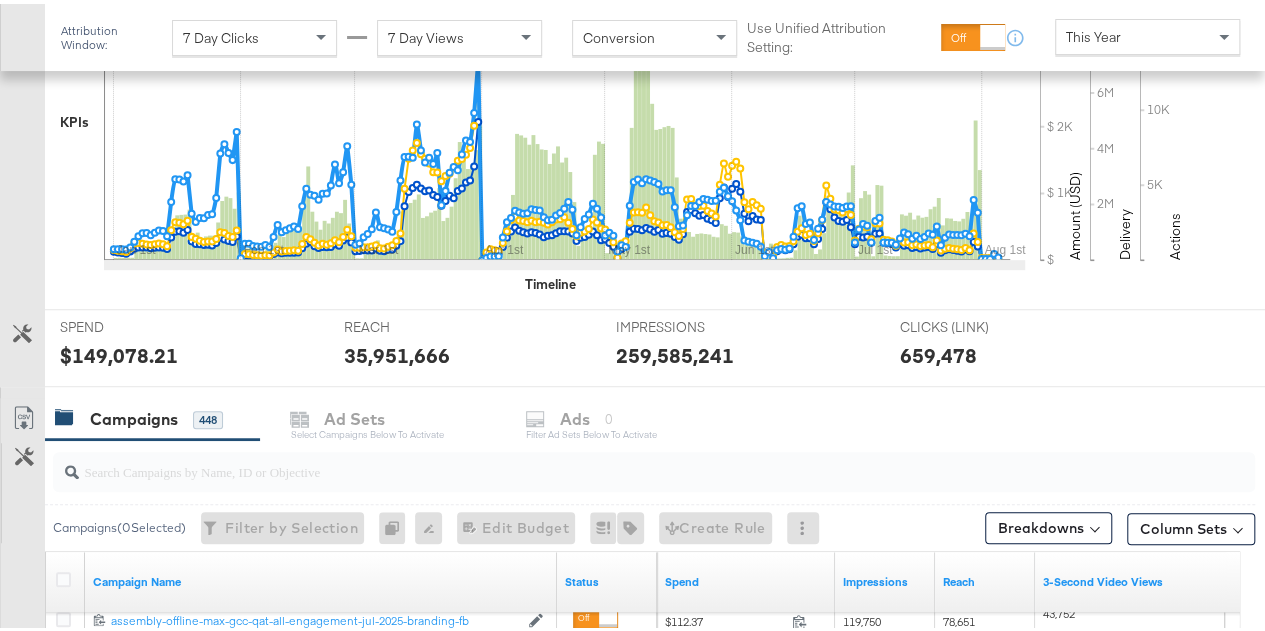 click at bounding box center (614, 459) 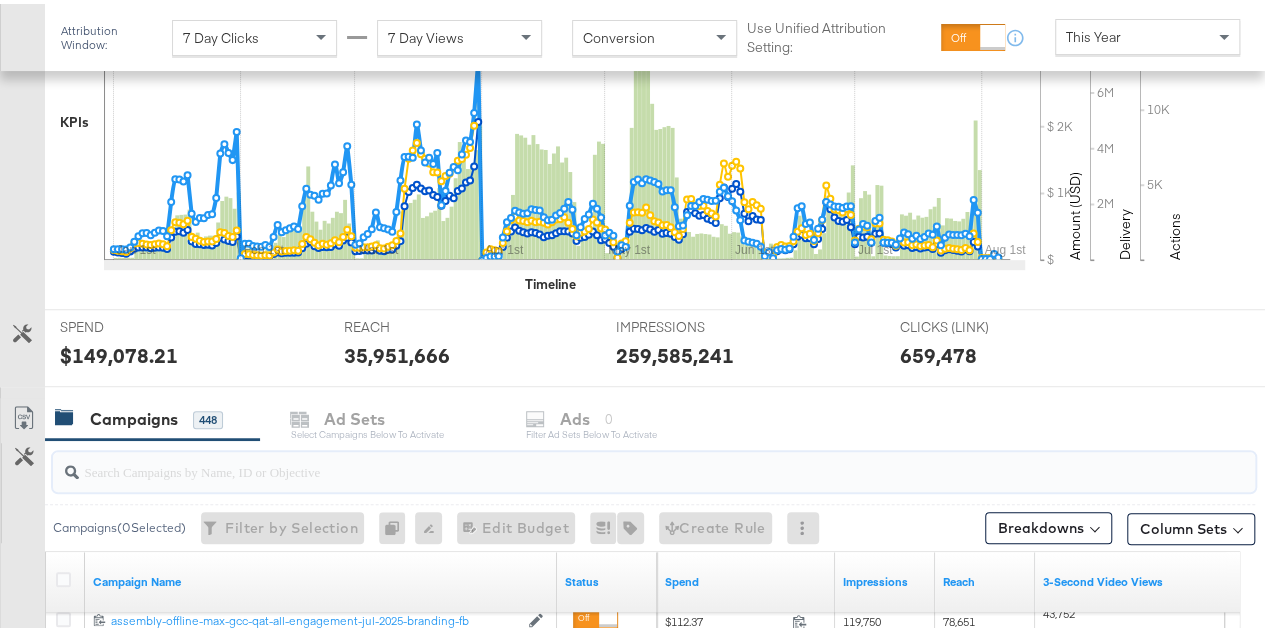 paste on "jul-2025-branding" 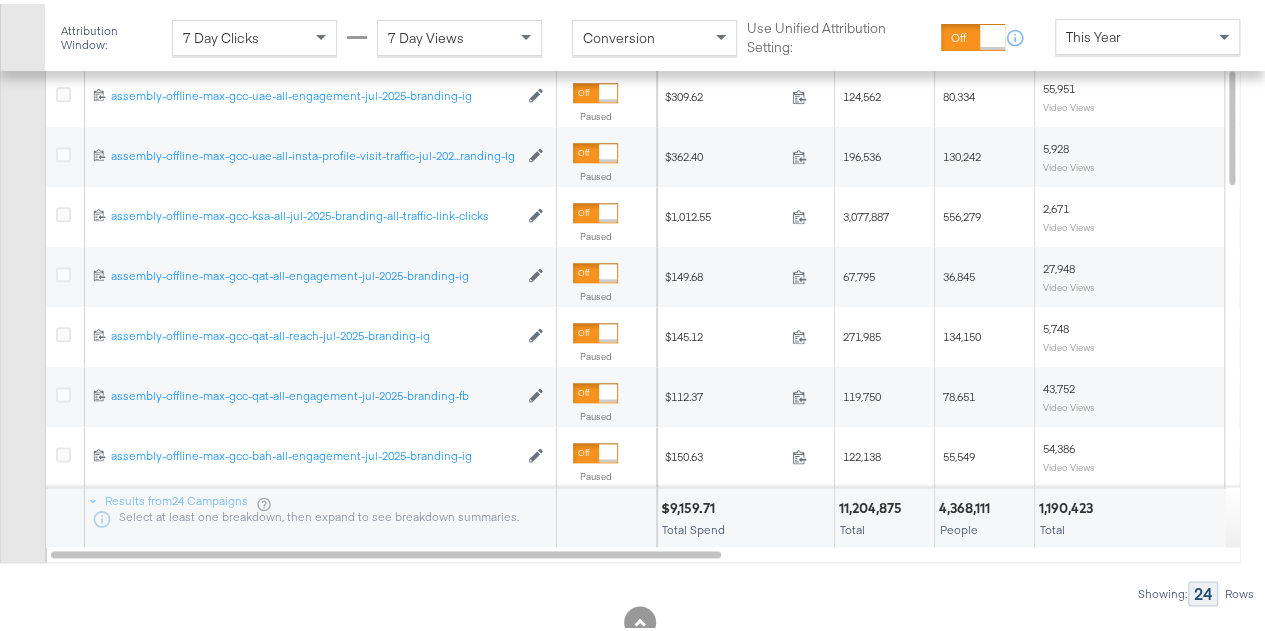 scroll, scrollTop: 1123, scrollLeft: 0, axis: vertical 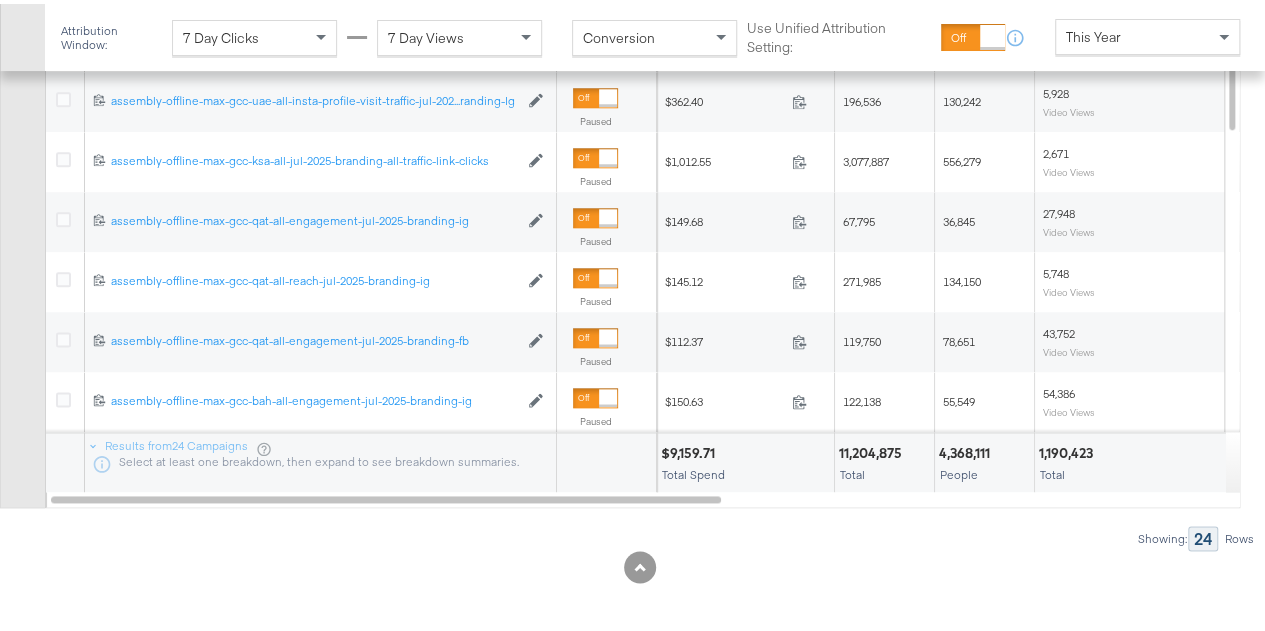 type on "jul-2025-branding" 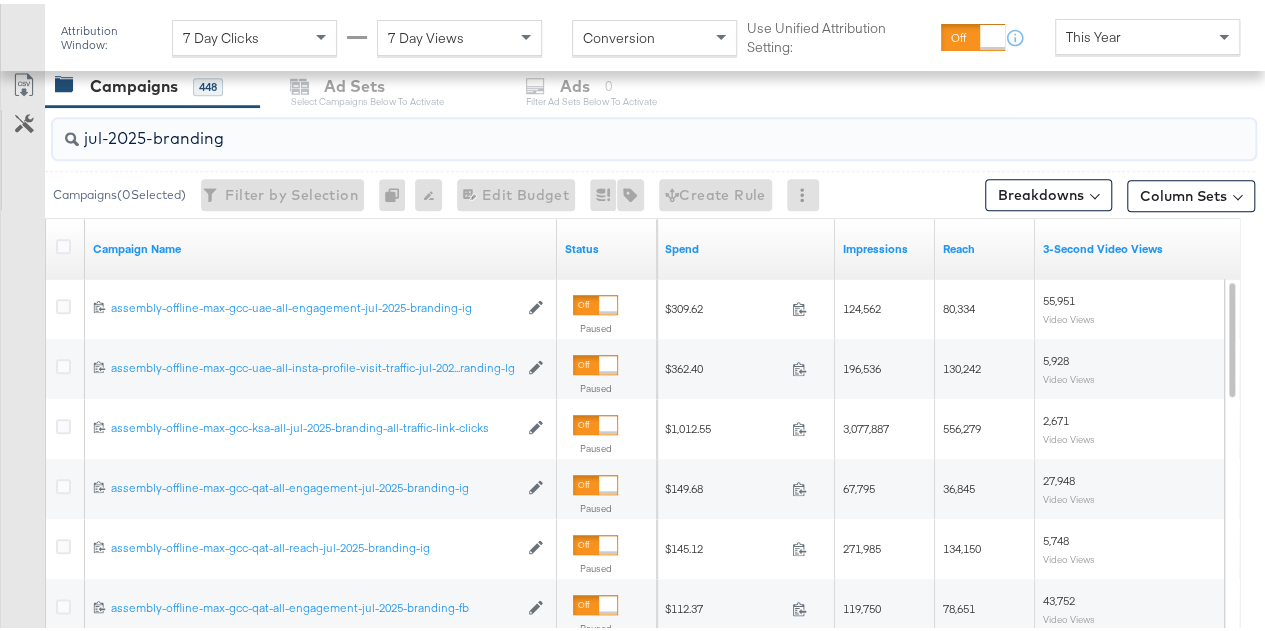 scroll, scrollTop: 723, scrollLeft: 0, axis: vertical 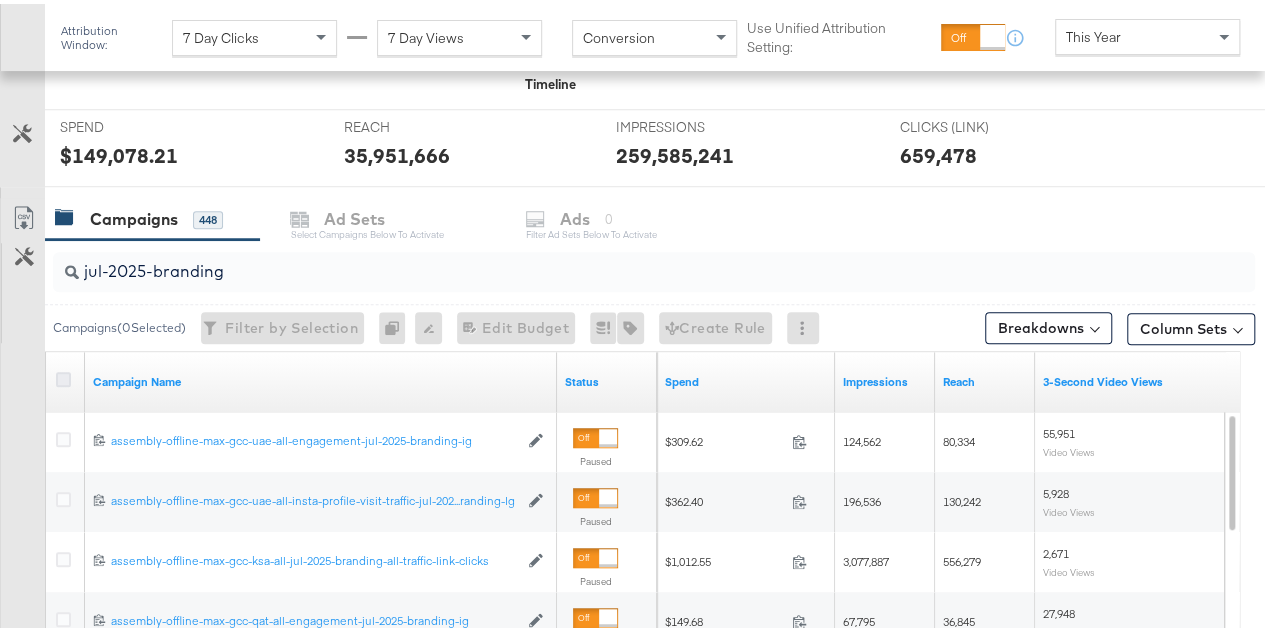 click at bounding box center [63, 375] 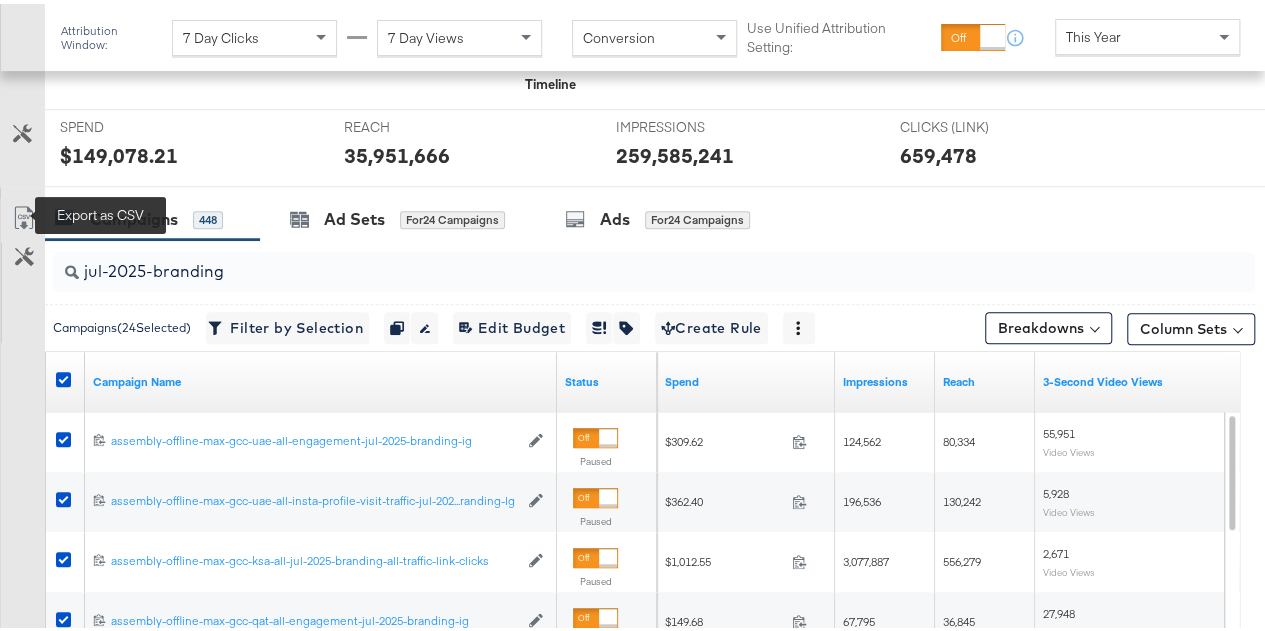 click 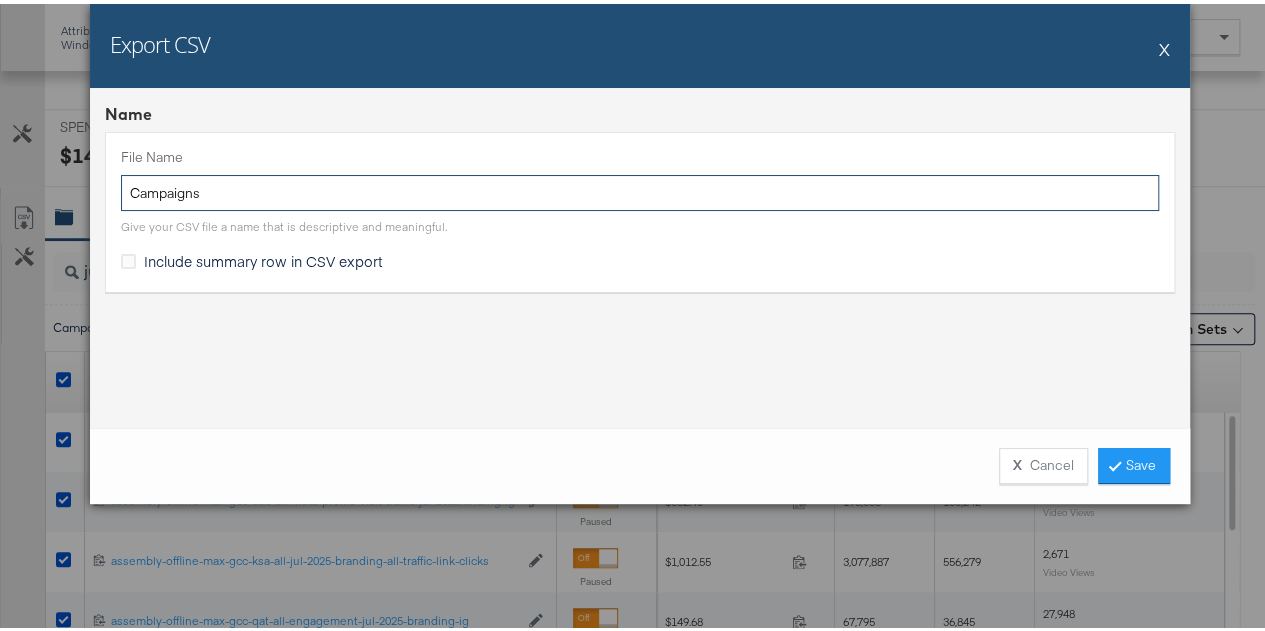 click on "Campaigns" at bounding box center (640, 189) 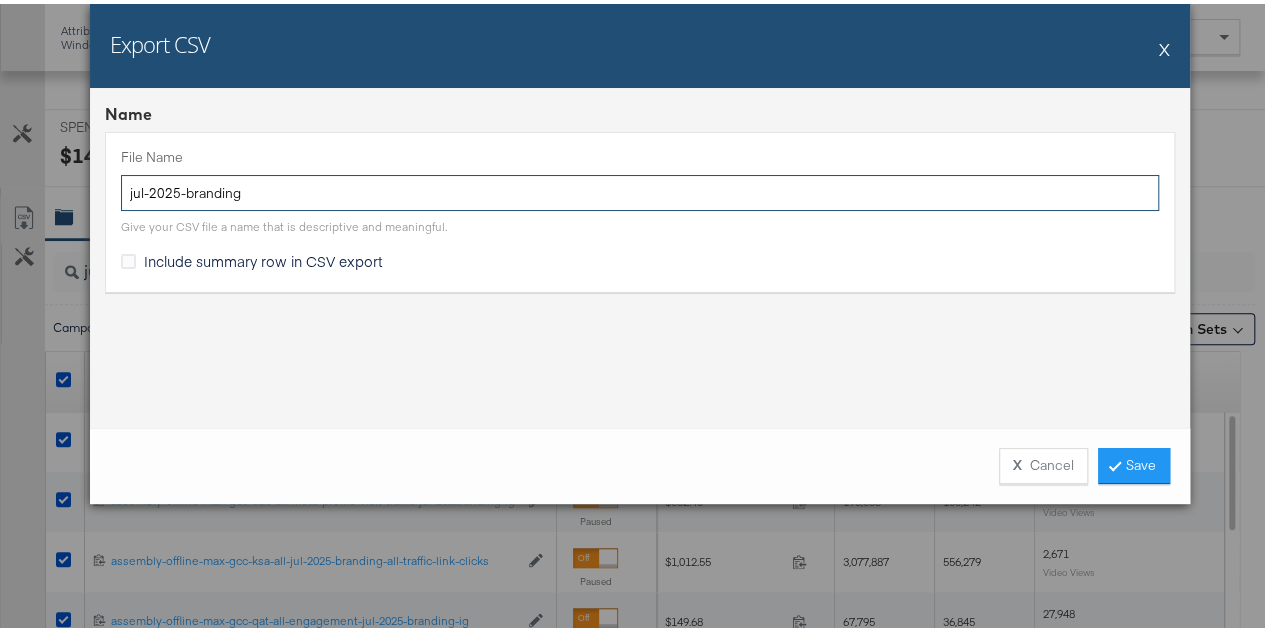 type on "jul-2025-branding" 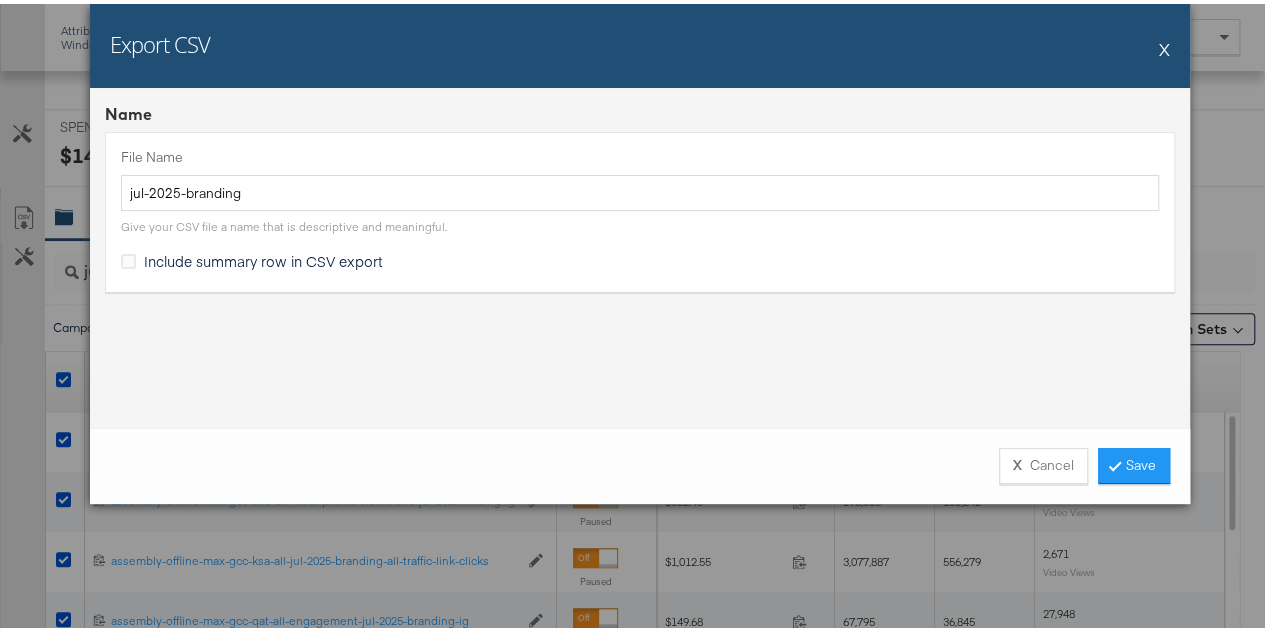 click on "Name File Name jul-2025-branding Give your CSV file a name that is descriptive and meaningful. Include summary row in CSV export" at bounding box center [640, 254] 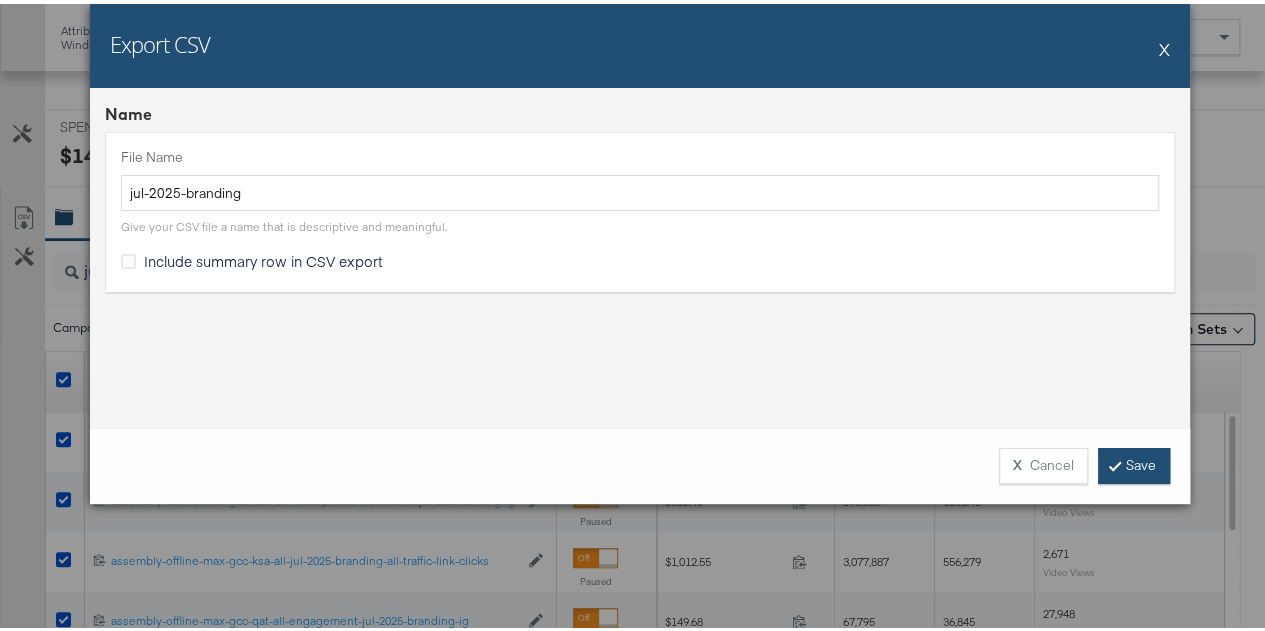 click on "Save" at bounding box center (1134, 462) 